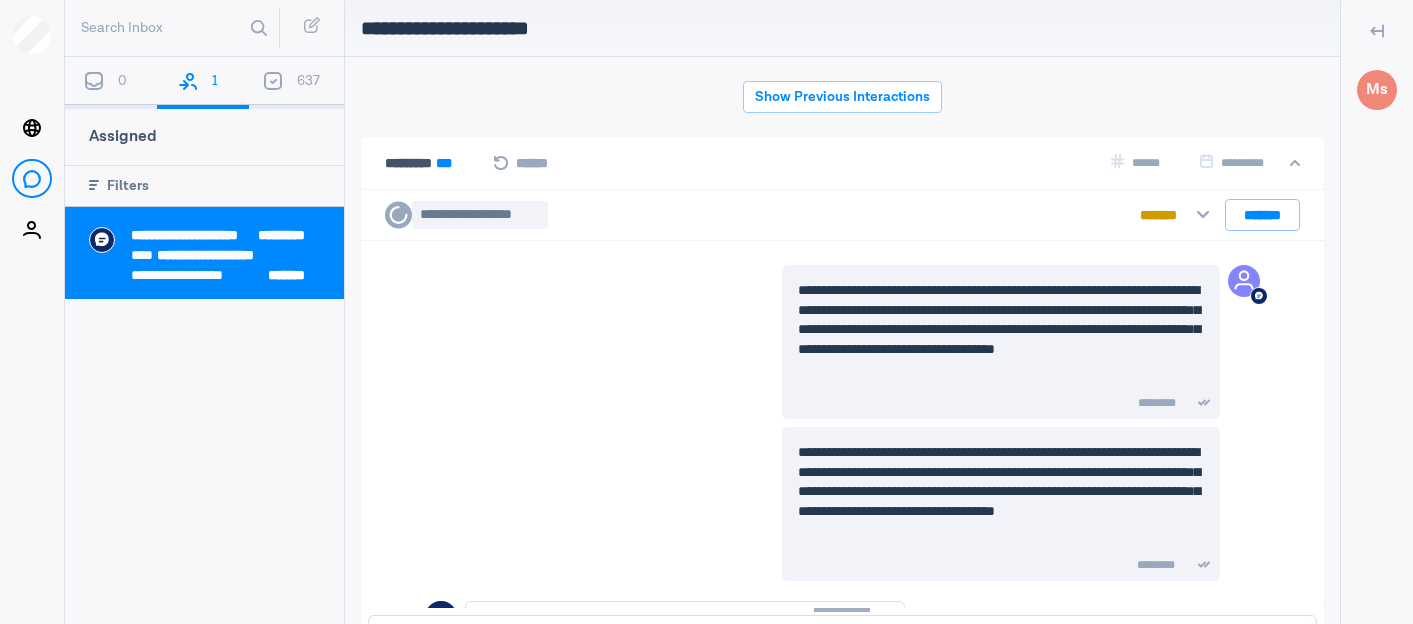 scroll, scrollTop: 0, scrollLeft: 0, axis: both 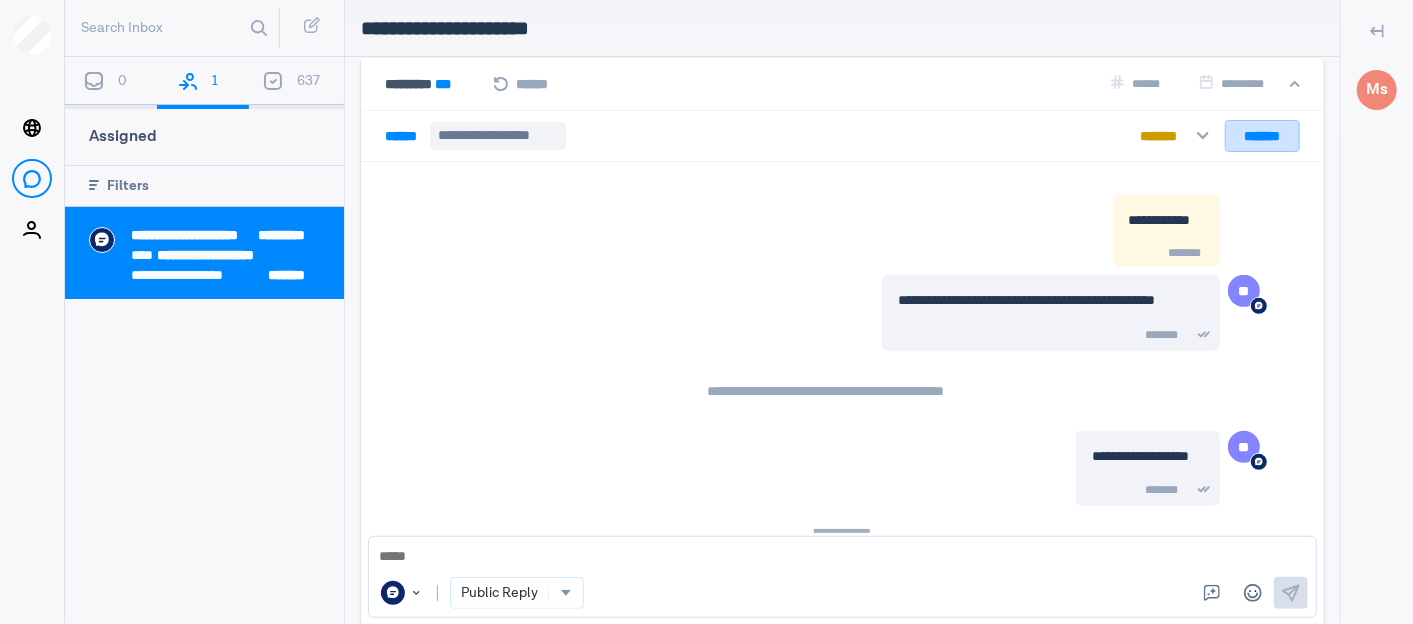 click on "*******" at bounding box center (1262, 136) 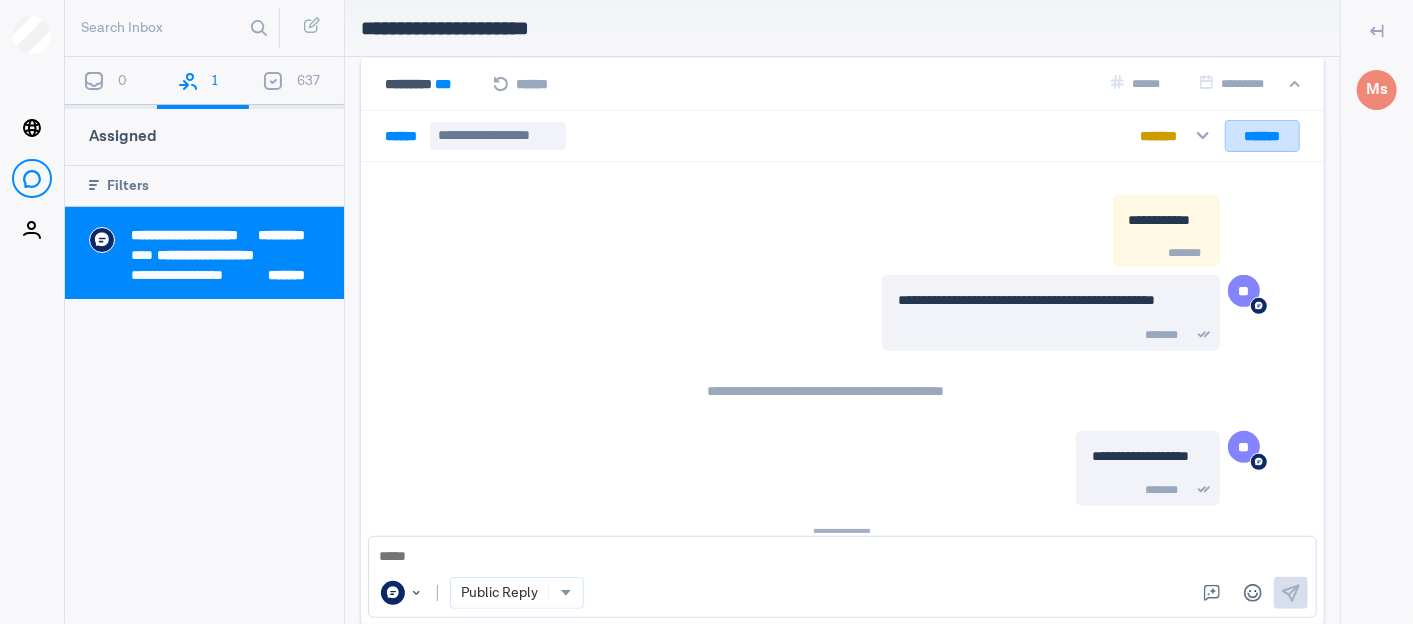 scroll, scrollTop: 78, scrollLeft: 0, axis: vertical 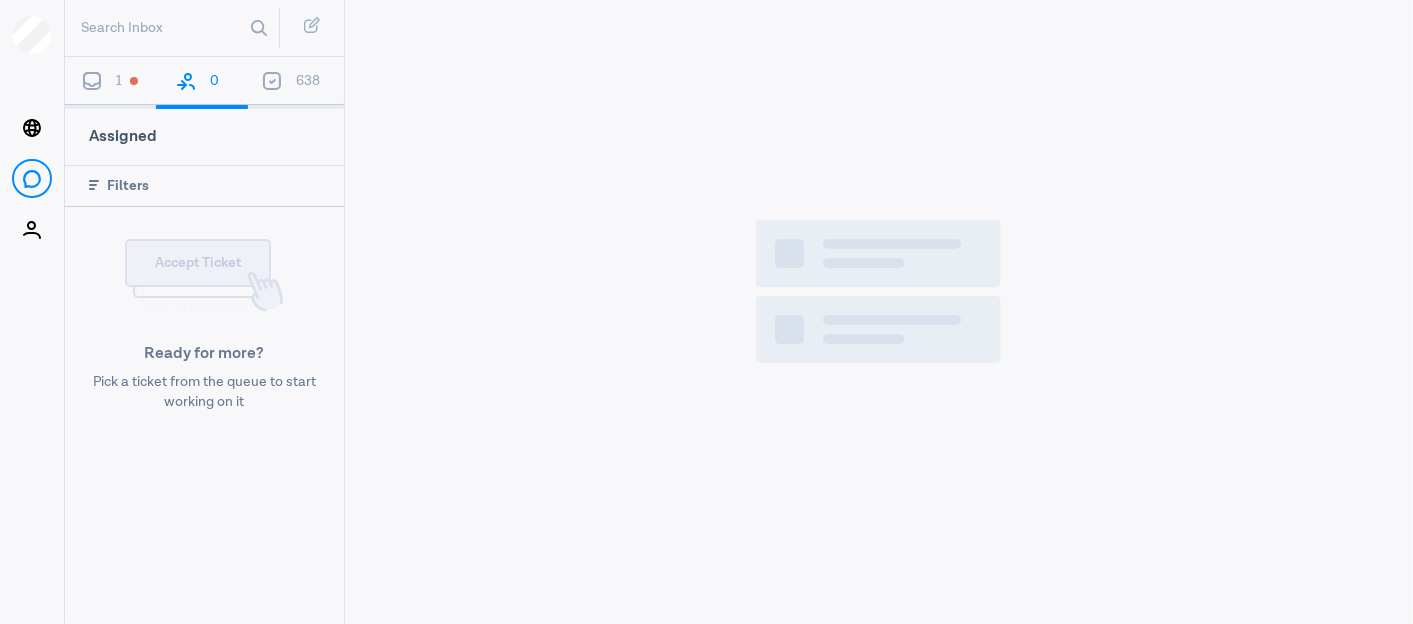 click at bounding box center (92, 81) 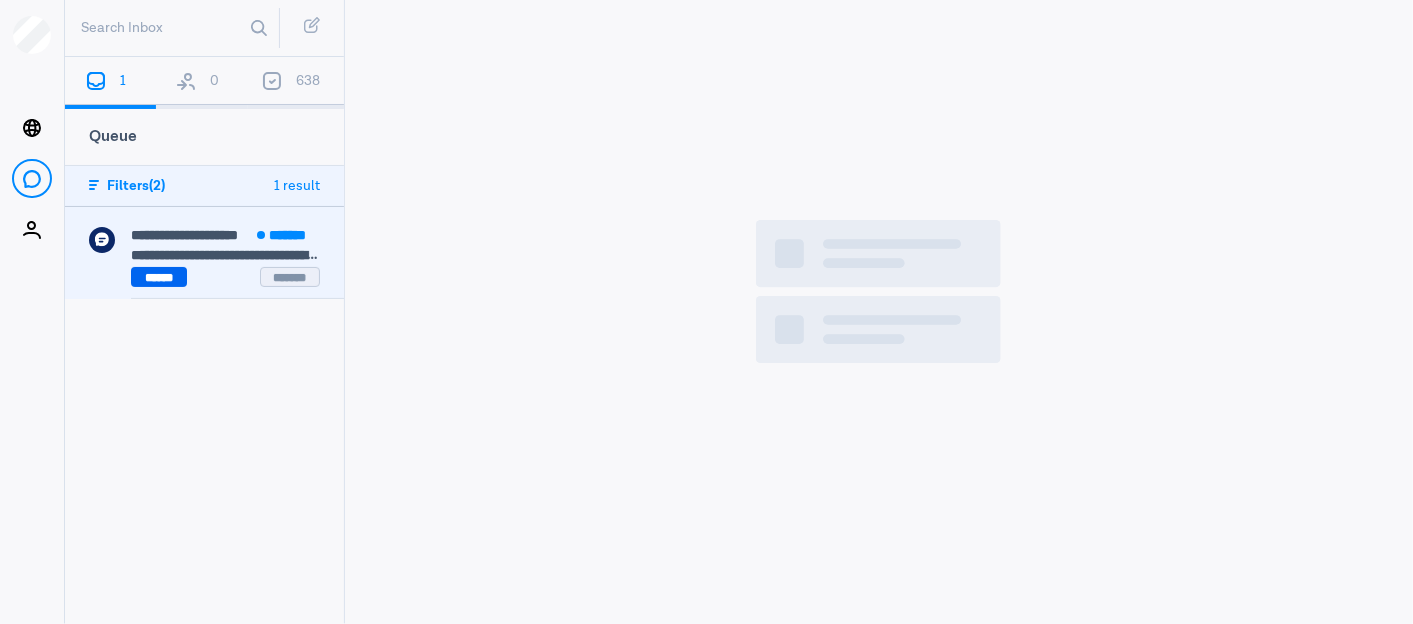 click on "******" at bounding box center [159, 277] 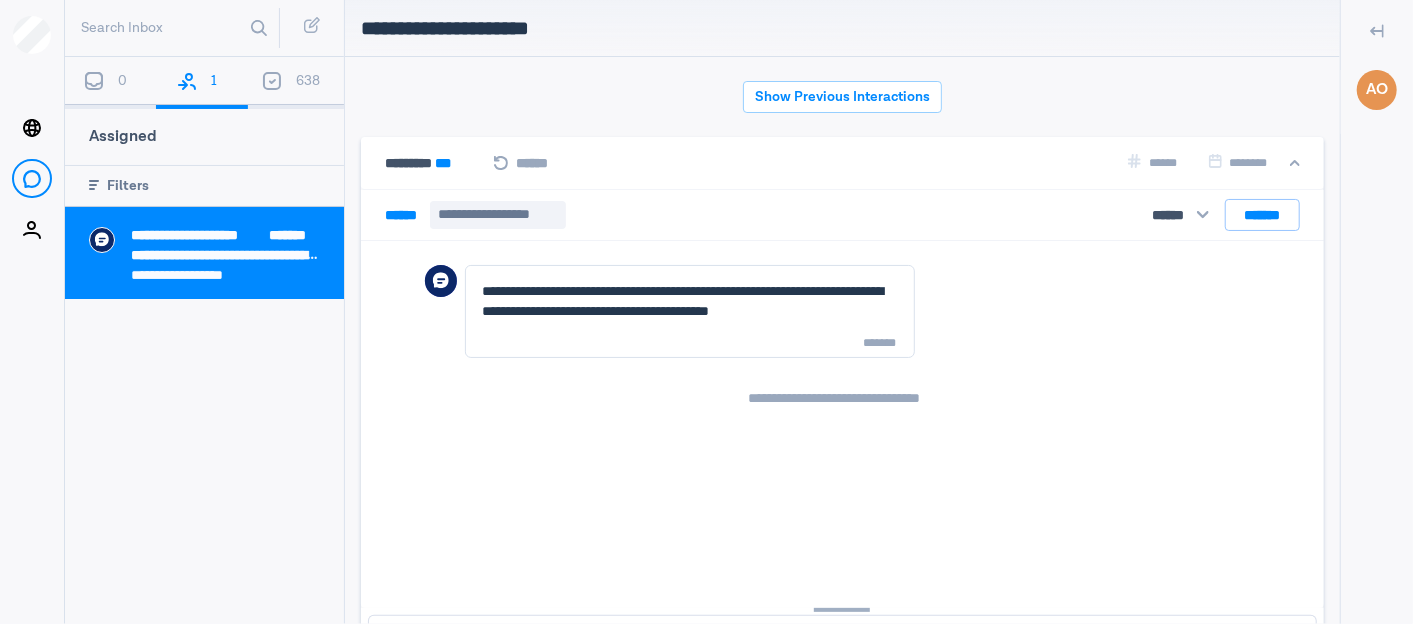 scroll, scrollTop: 79, scrollLeft: 0, axis: vertical 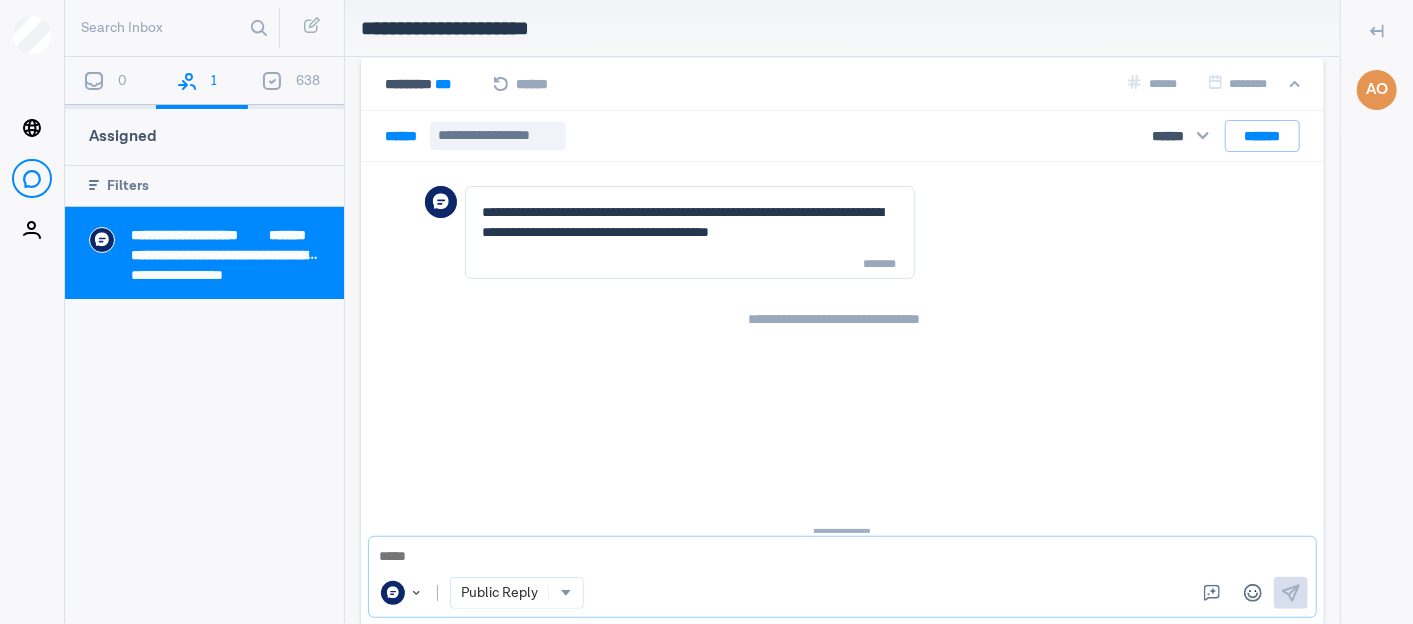 click at bounding box center [842, 557] 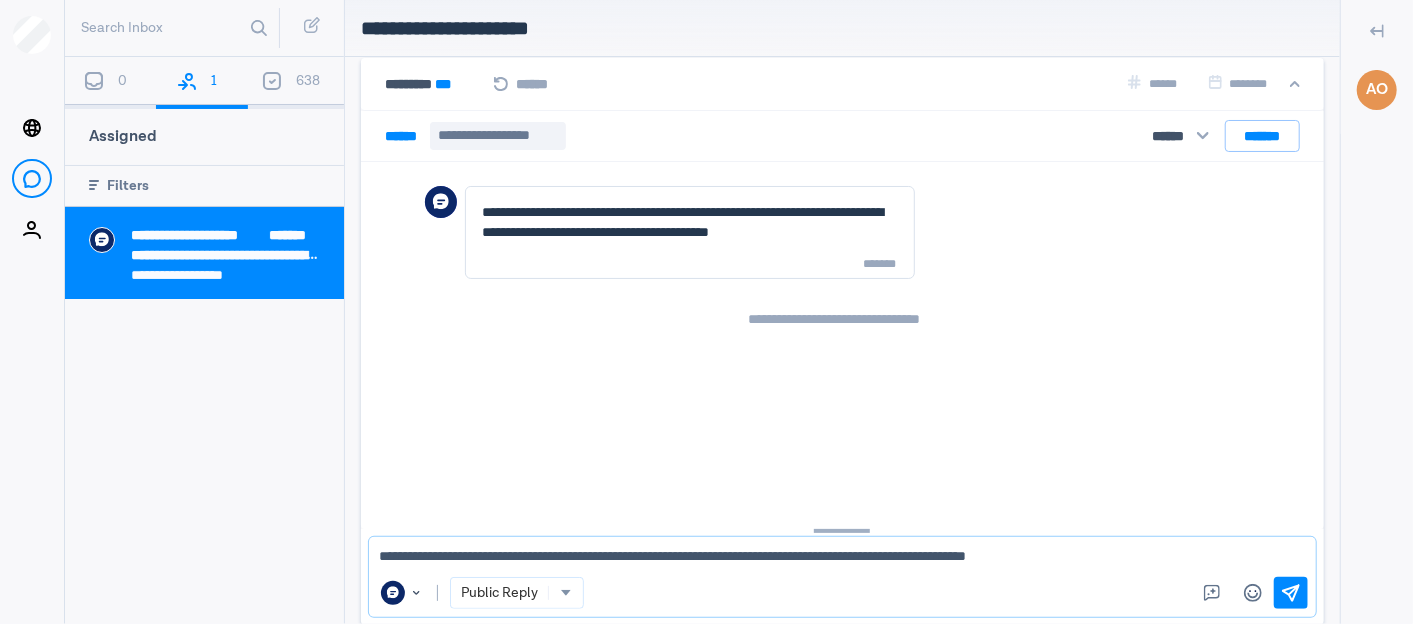 type 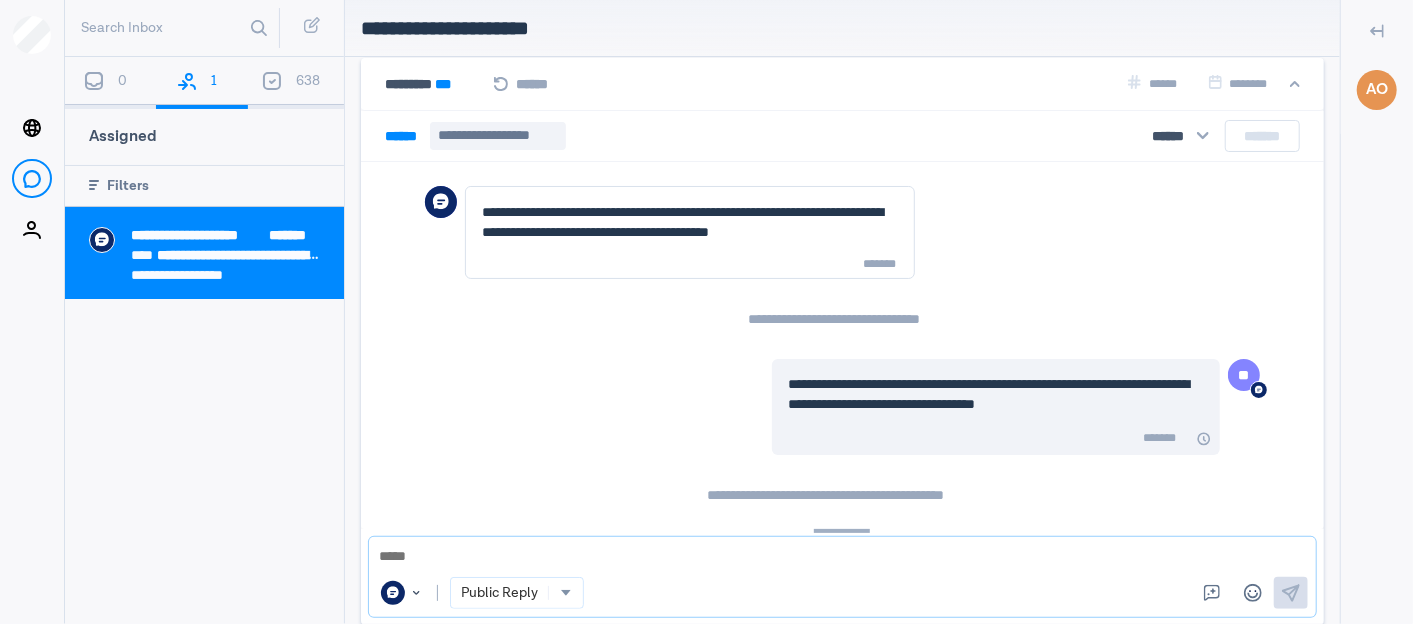 scroll, scrollTop: 4, scrollLeft: 0, axis: vertical 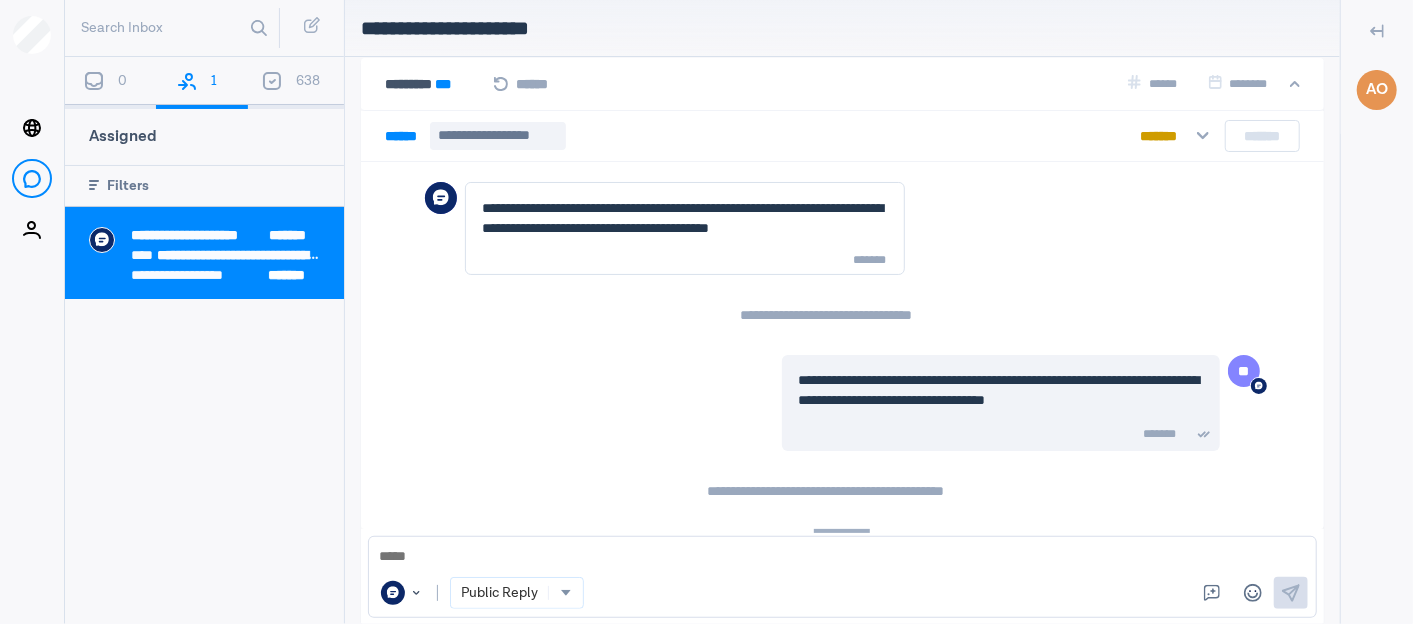 drag, startPoint x: 312, startPoint y: 71, endPoint x: 260, endPoint y: 68, distance: 52.086468 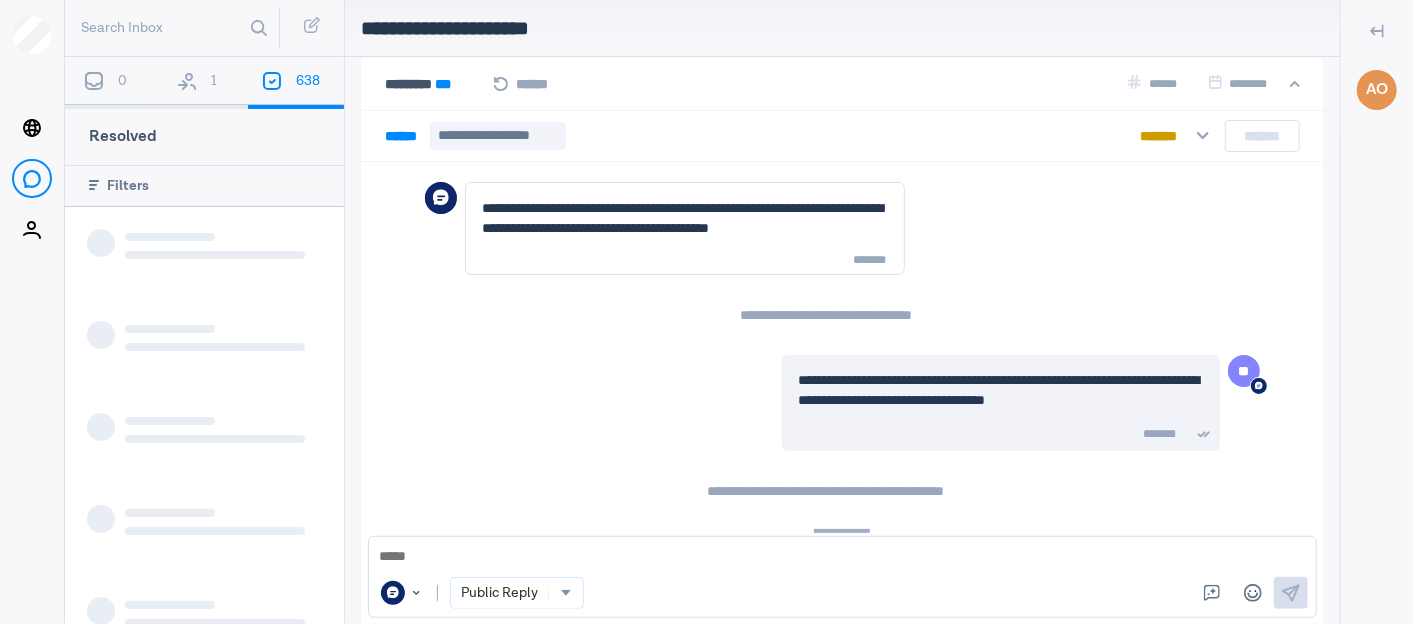 click on "1" at bounding box center (201, 83) 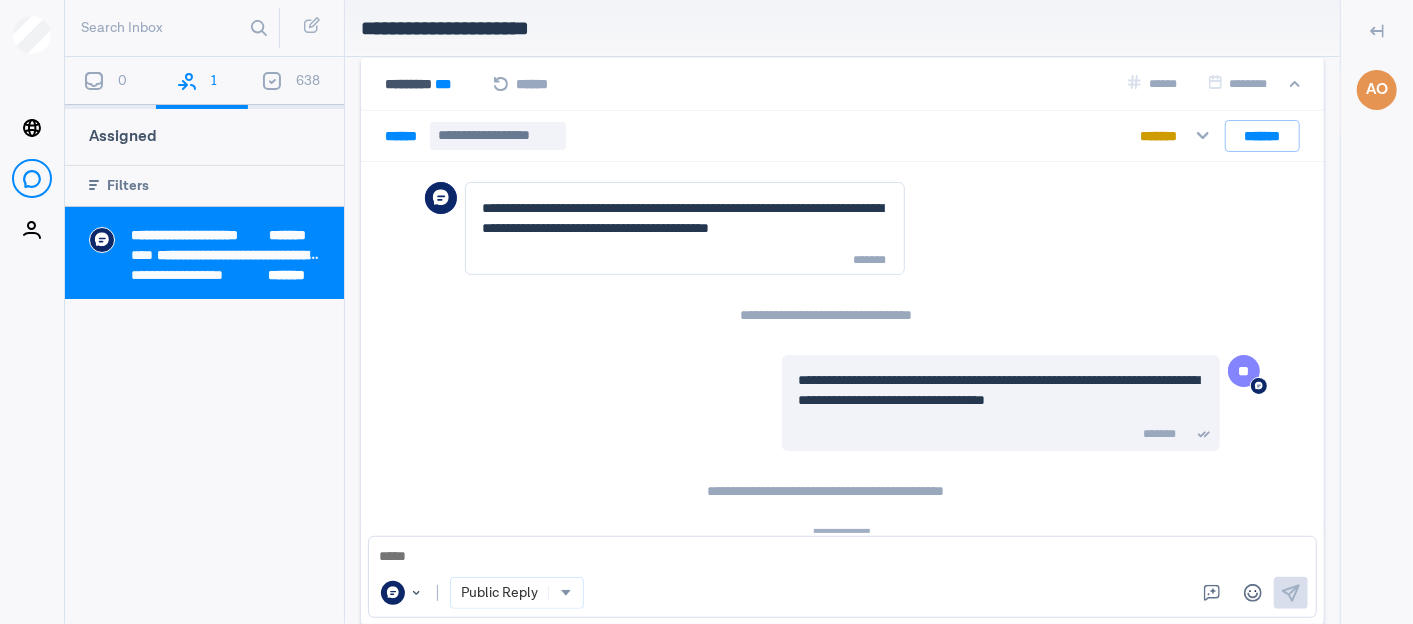 type 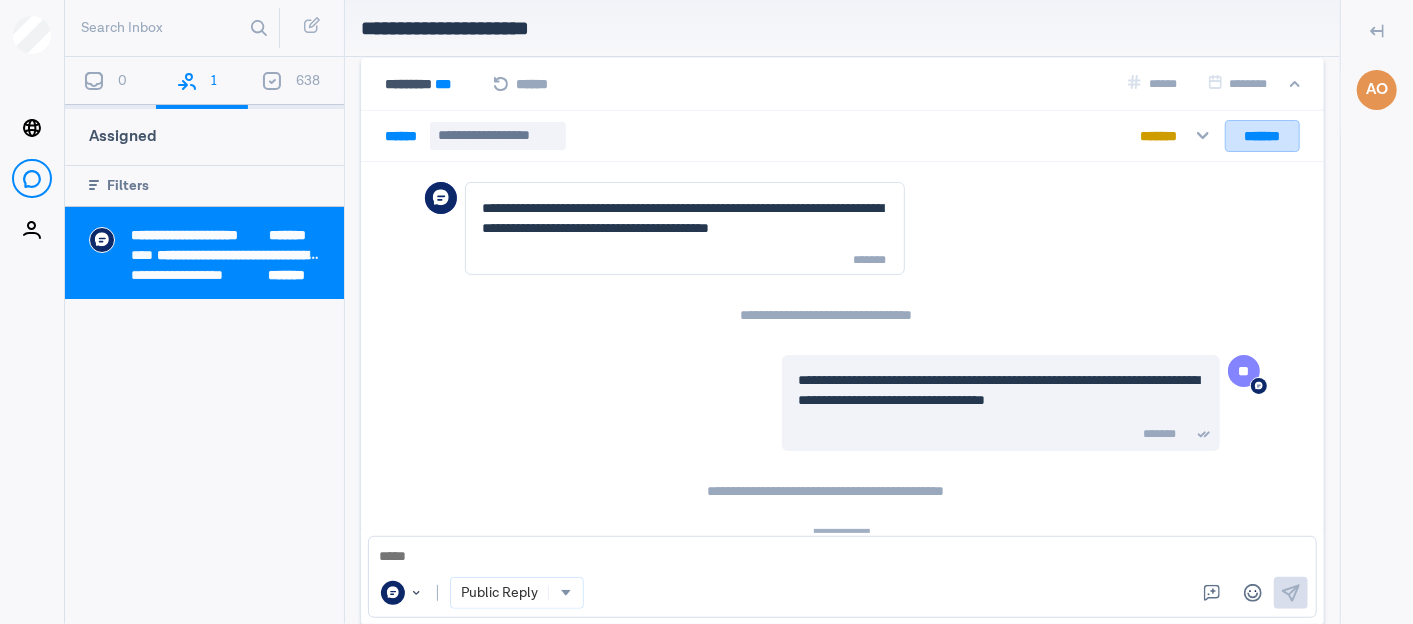 click on "*******" at bounding box center [1262, 136] 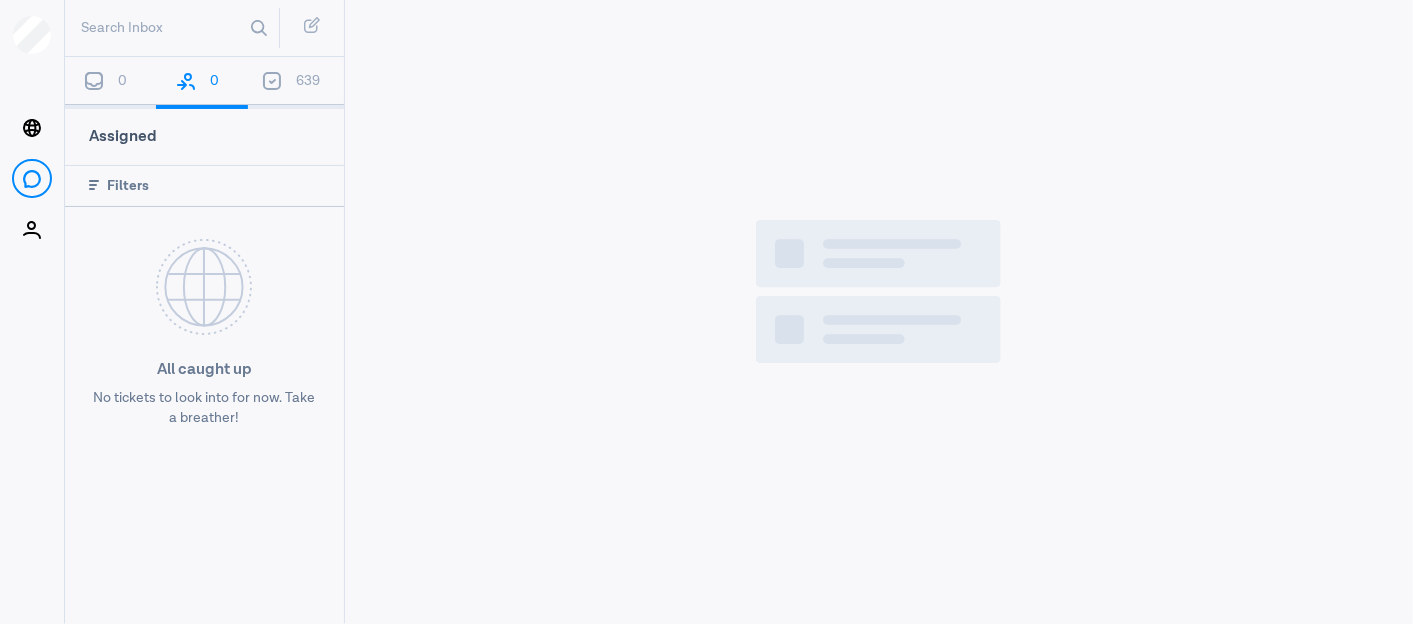 click on "639" at bounding box center (296, 83) 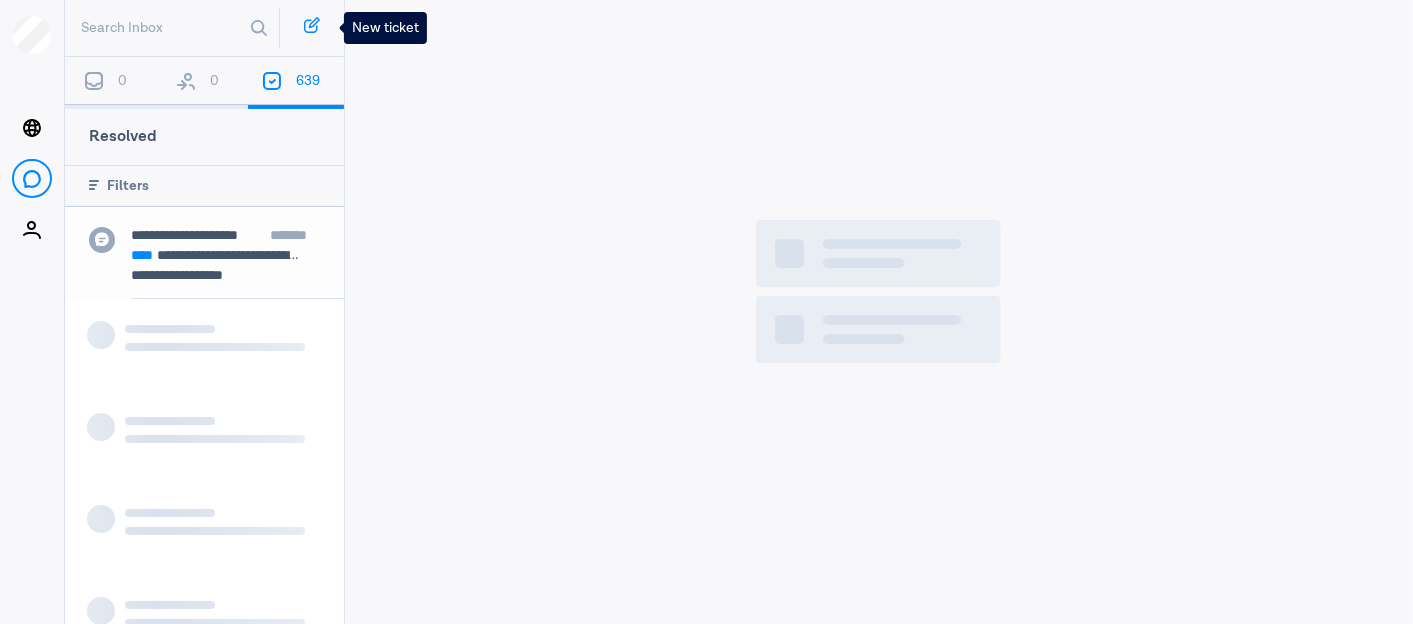 click at bounding box center (307, 28) 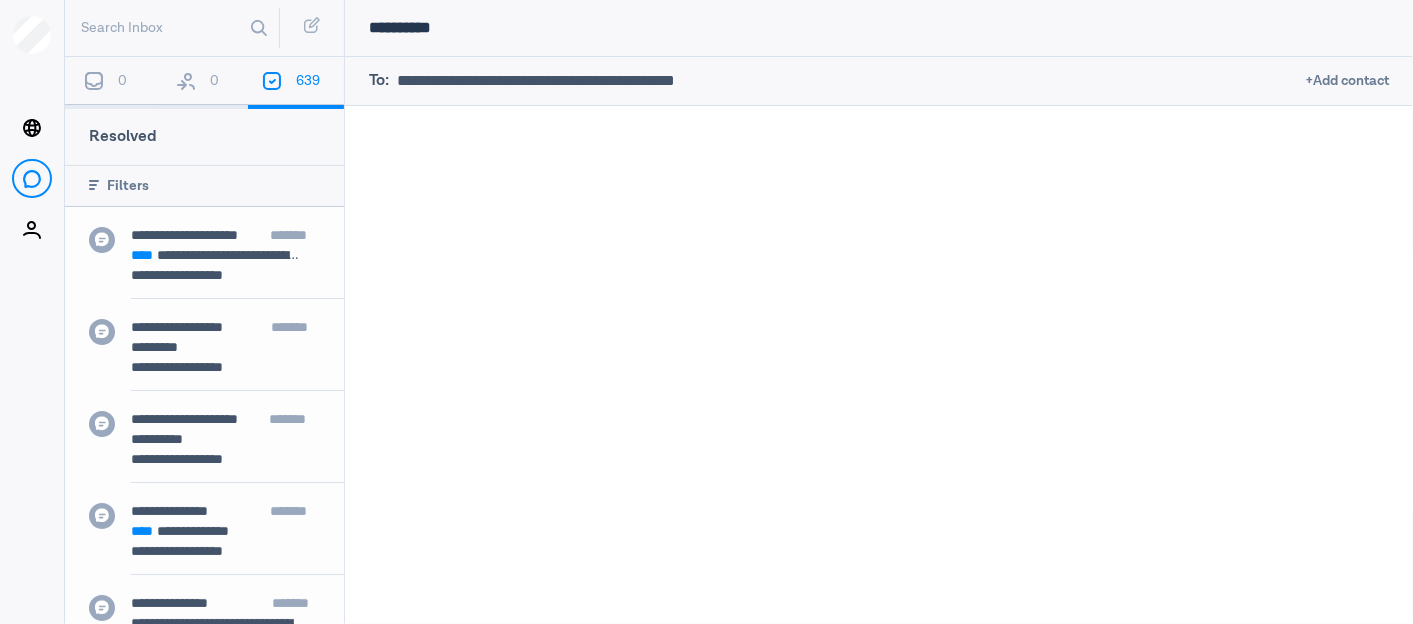 click at bounding box center (848, 81) 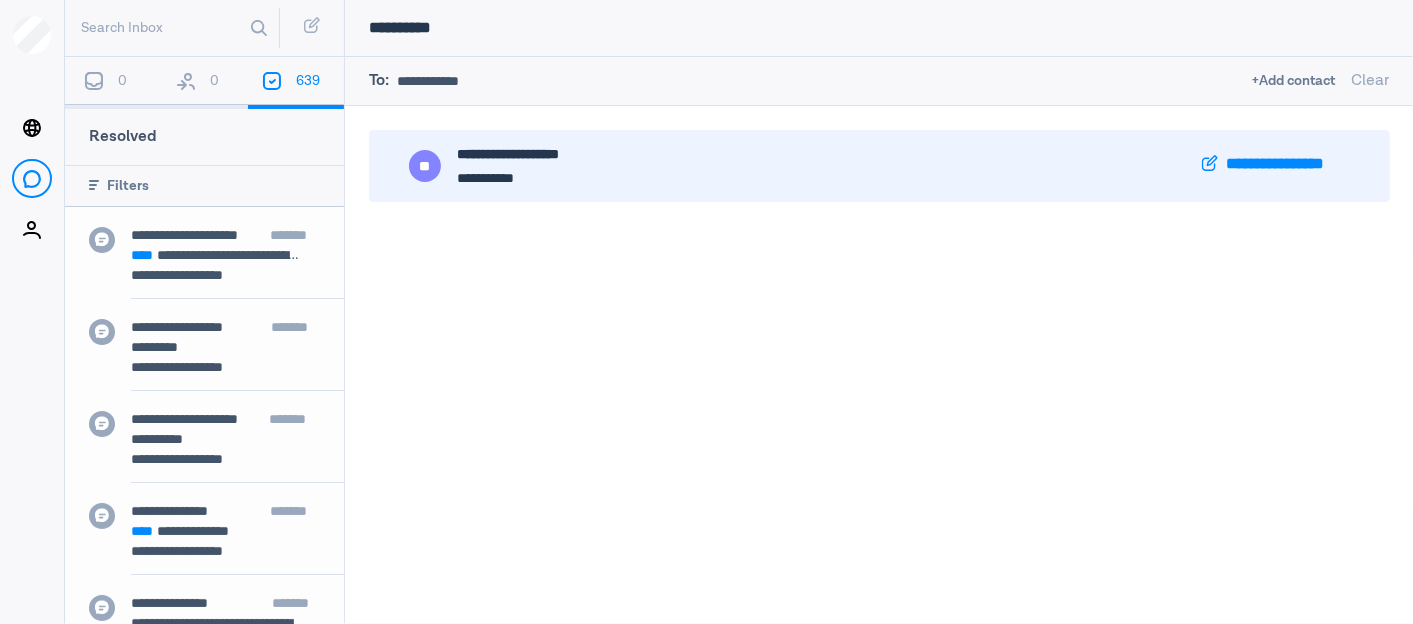 type on "**********" 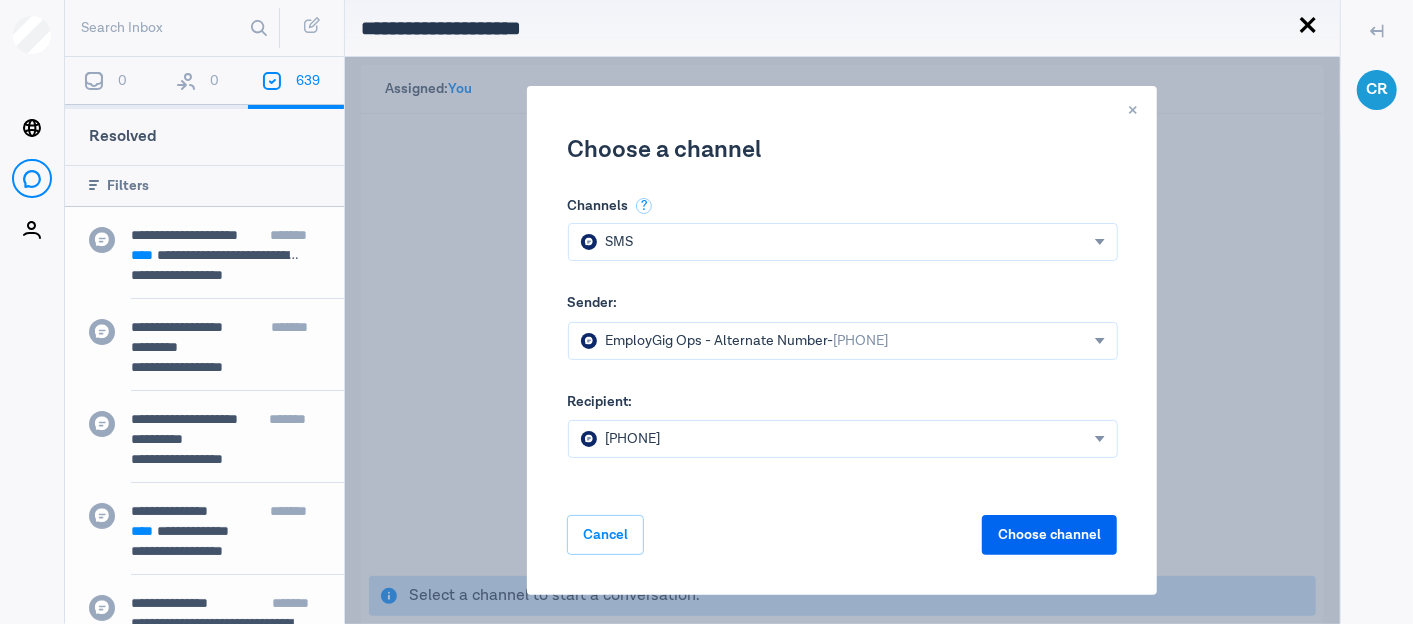 click on "Choose channel" at bounding box center (1049, 535) 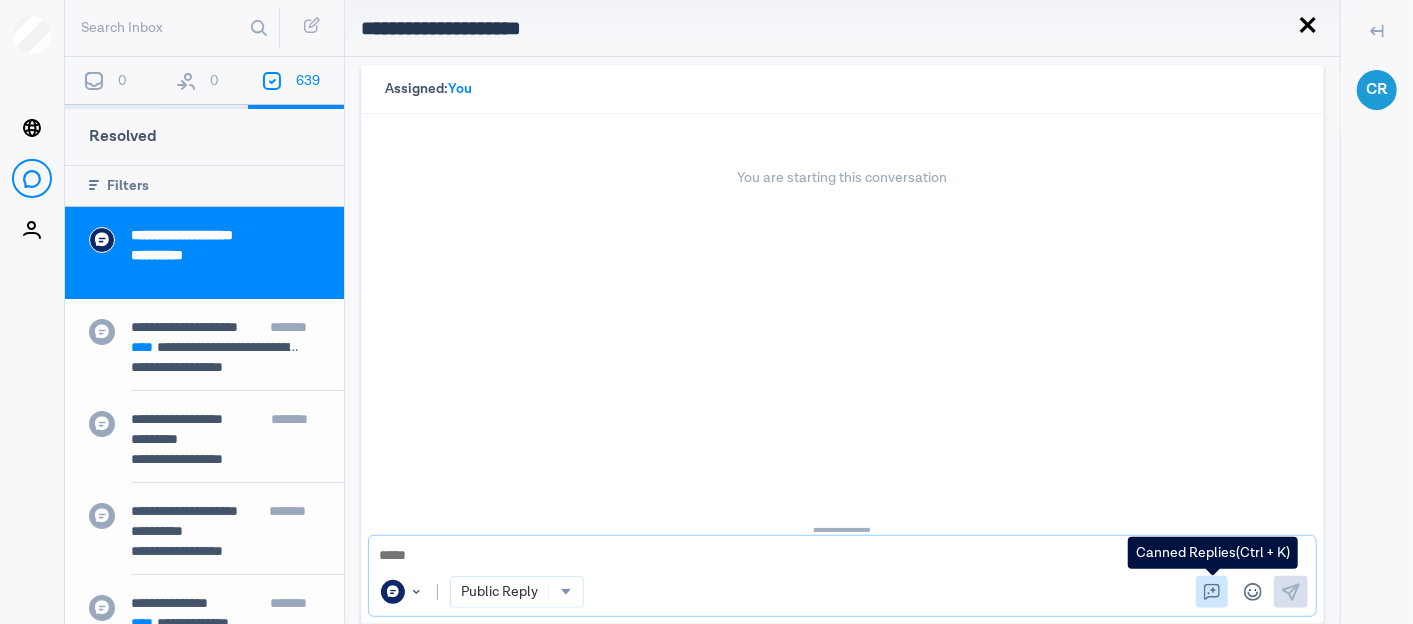 click at bounding box center [1212, 592] 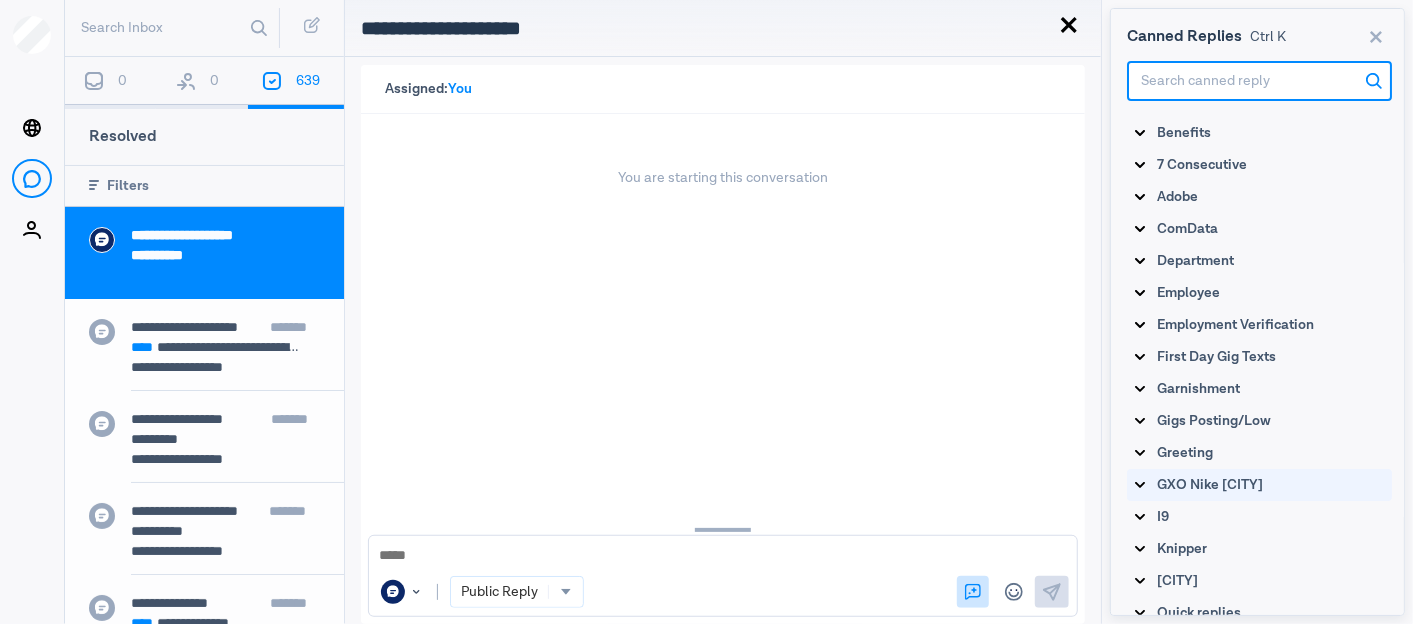 click on "GXO Nike [CITY]" at bounding box center (1184, 133) 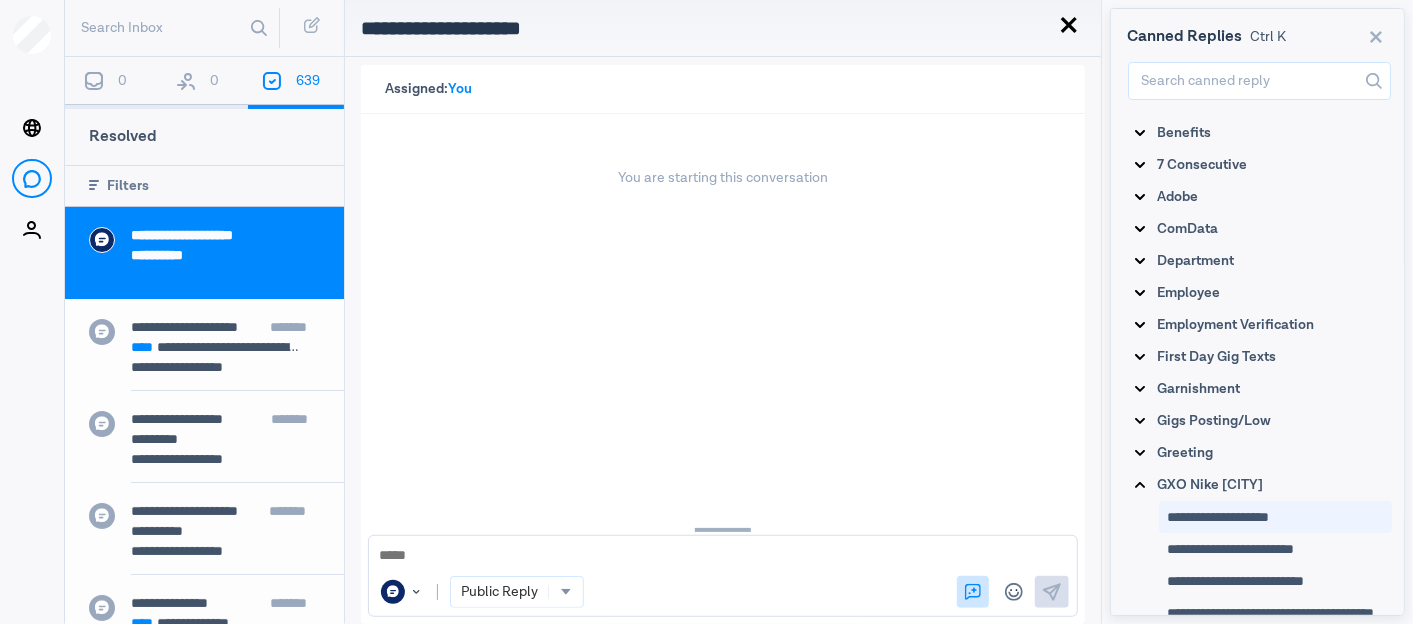 click on "**********" at bounding box center [1218, 517] 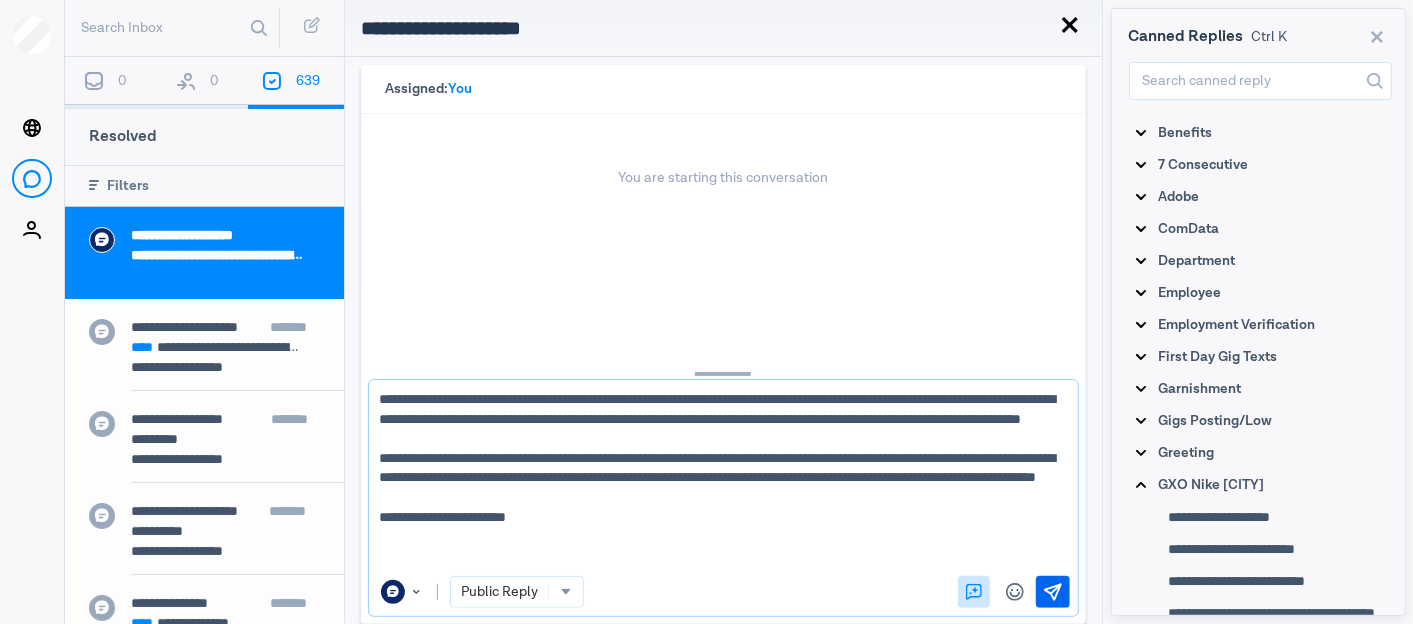 click on "Send" at bounding box center (1053, 592) 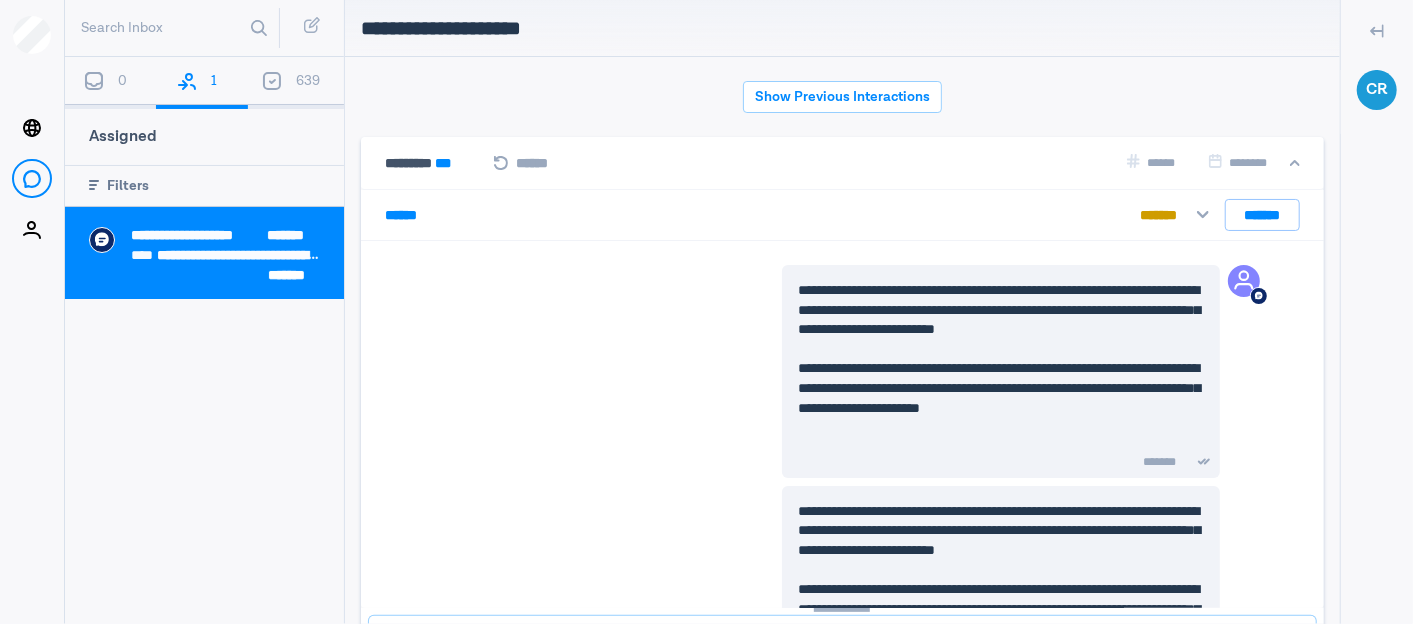 scroll, scrollTop: 79, scrollLeft: 0, axis: vertical 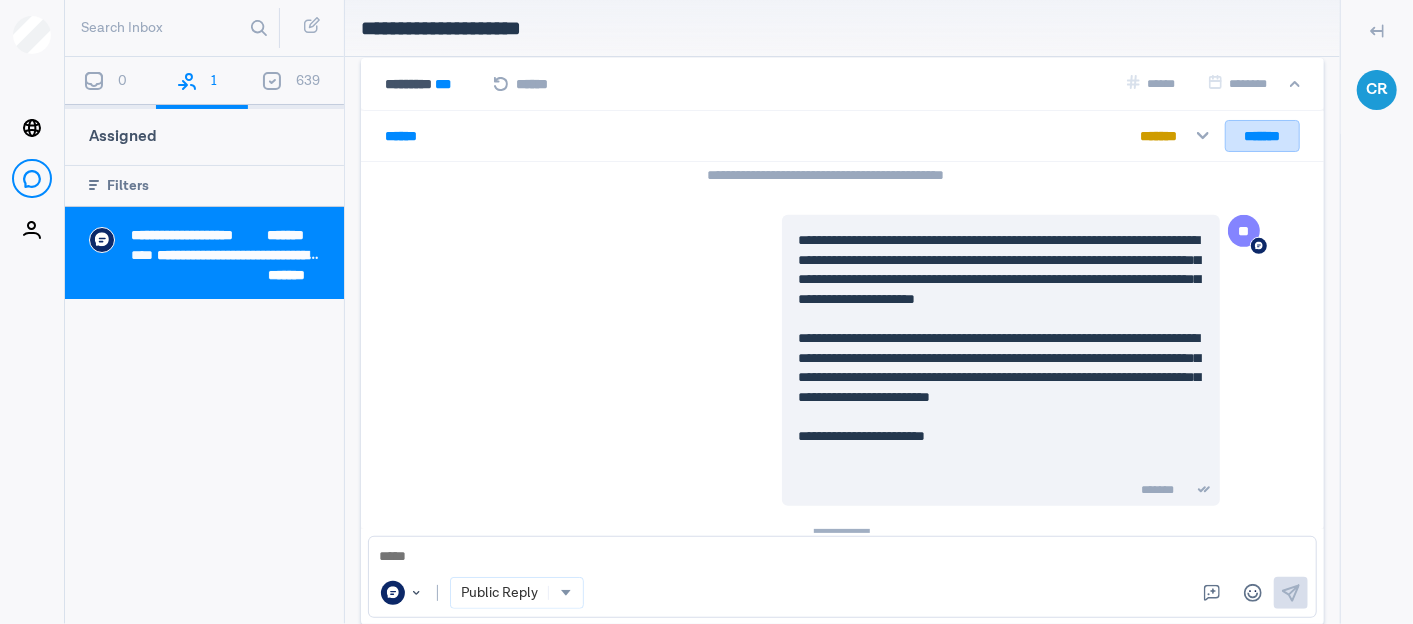 click on "*******" at bounding box center [1262, 136] 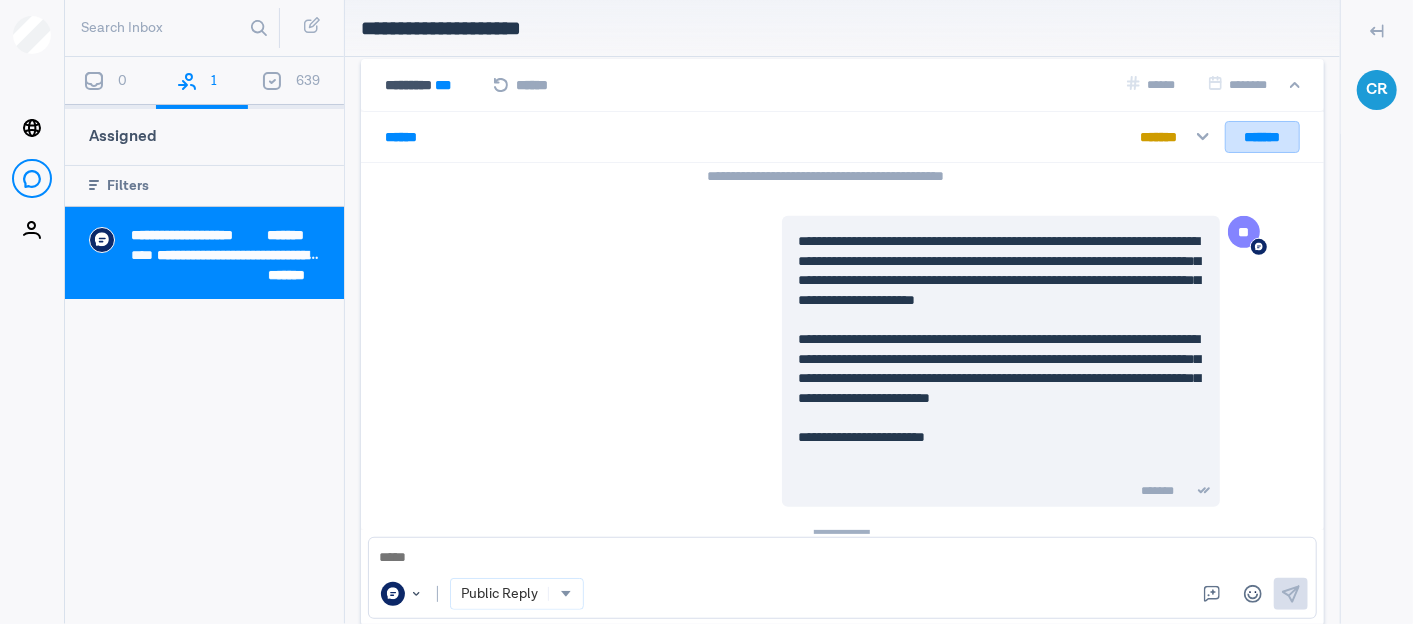 scroll, scrollTop: 597, scrollLeft: 0, axis: vertical 